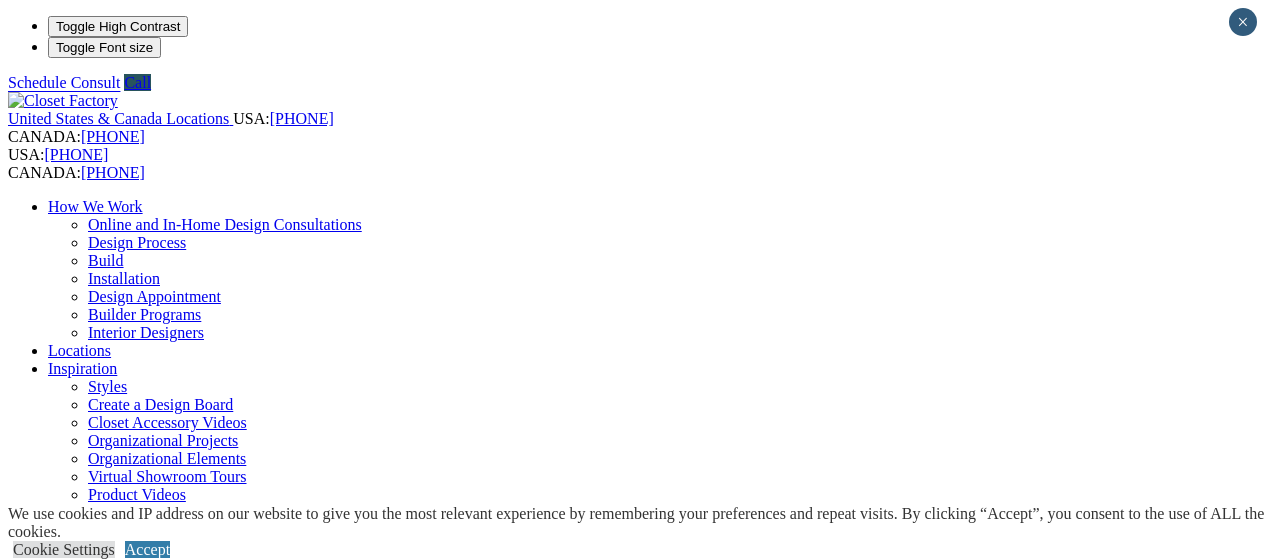 scroll, scrollTop: 0, scrollLeft: 0, axis: both 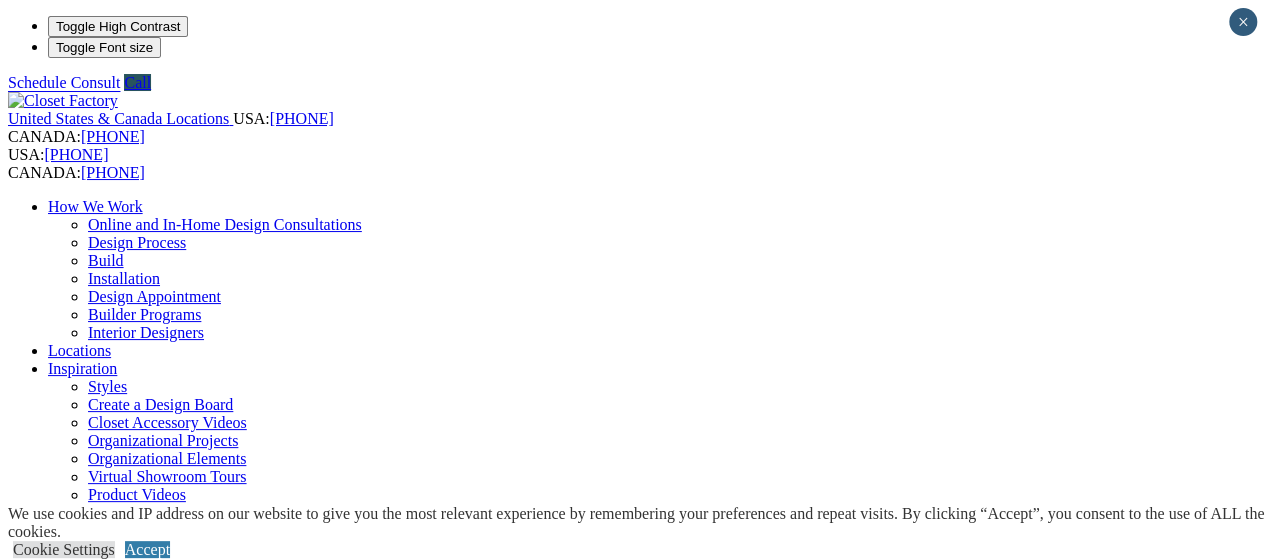 click on "*****" at bounding box center [79, 1597] 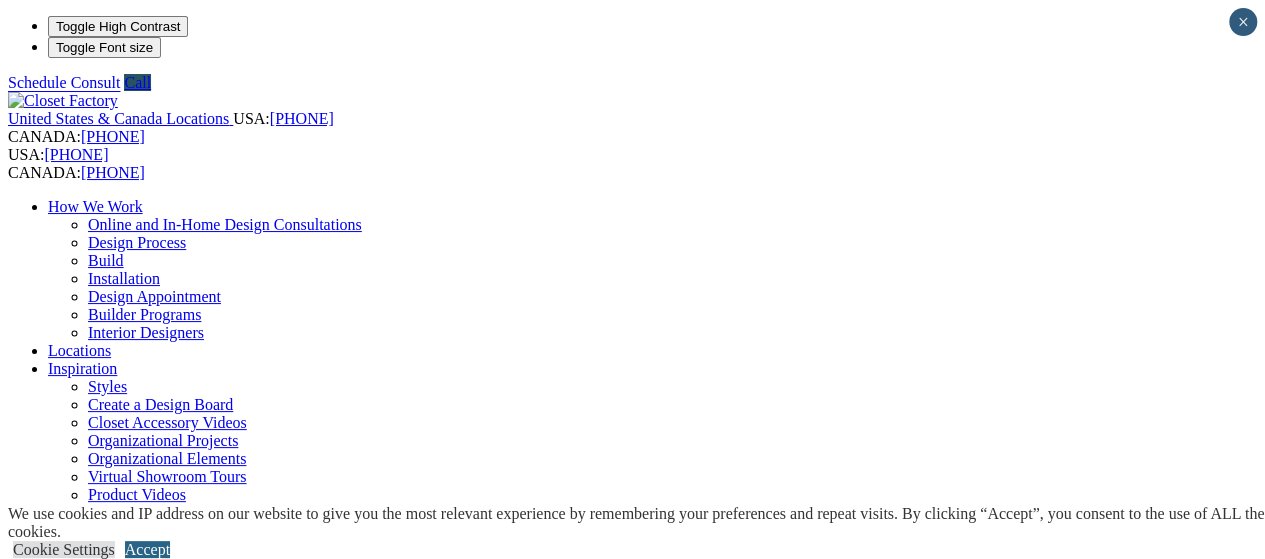 click on "Accept" at bounding box center (147, 549) 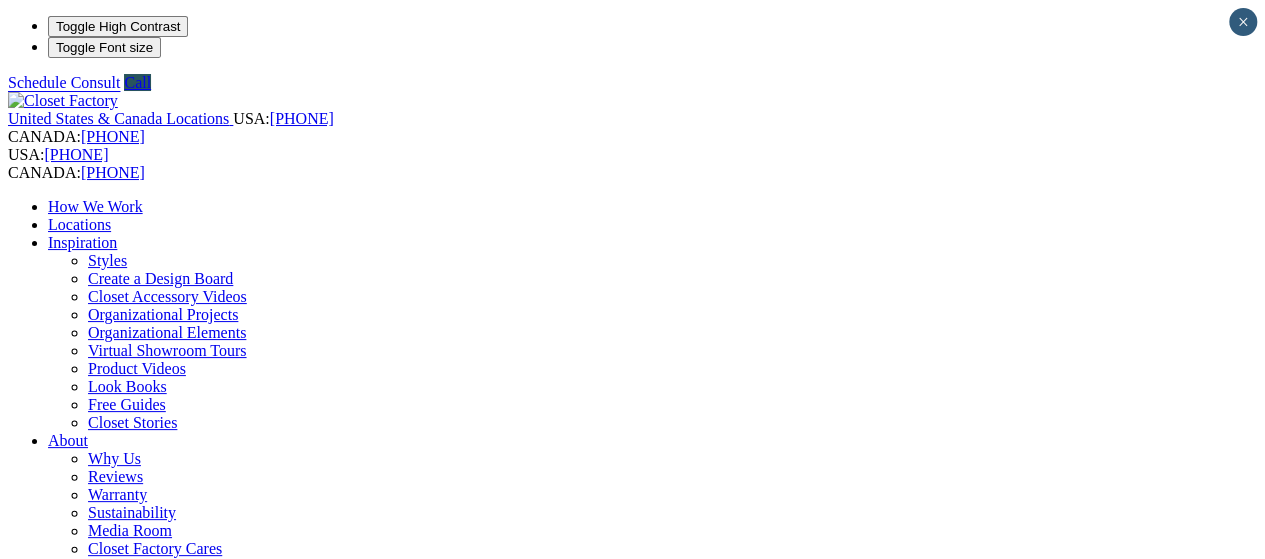 click on "Locations" at bounding box center (79, 224) 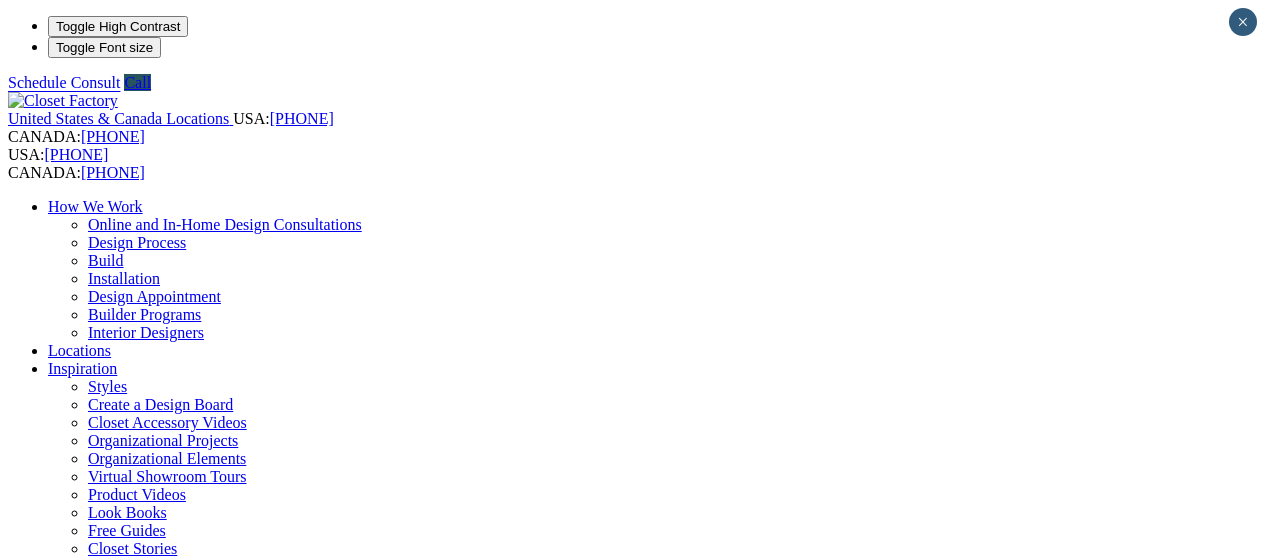 scroll, scrollTop: 0, scrollLeft: 0, axis: both 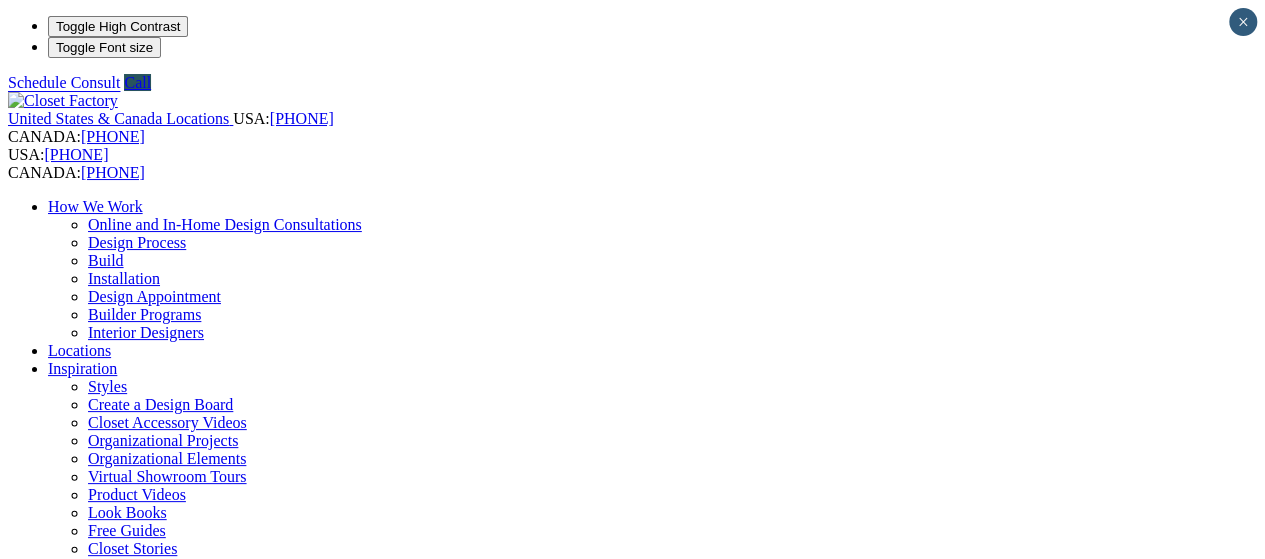 click at bounding box center (79, 1494) 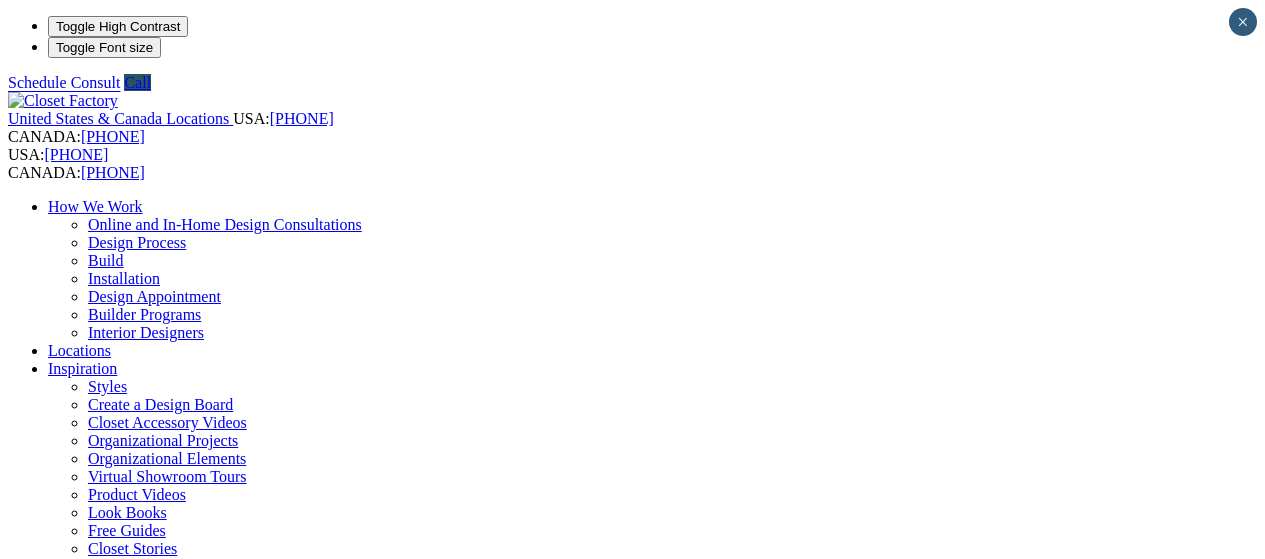 scroll, scrollTop: 0, scrollLeft: 0, axis: both 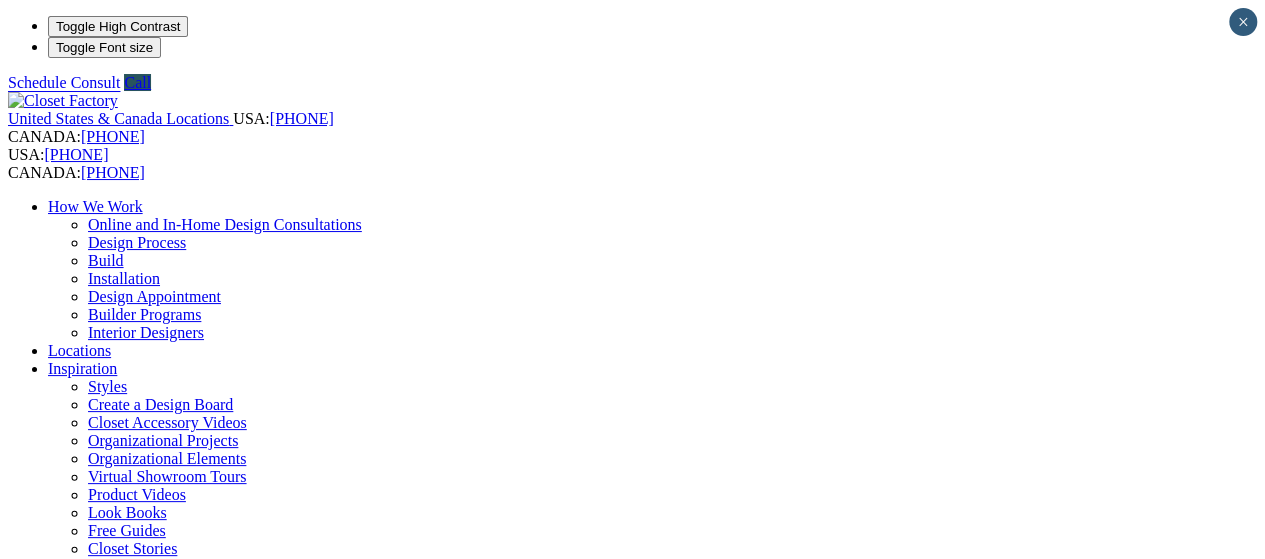 click on "Houston
915 Brenda Street  Houston, TX 77076 Closet Factory Houston has been helping area residents get organized since 1994. We can help you organize your space with a solution that is unique to your needs. Call today  (281) 355-7676 to set a free in-home design consultation.
(713) 489-7046
Schedule a Consult
Get Directions" at bounding box center (632, 1791) 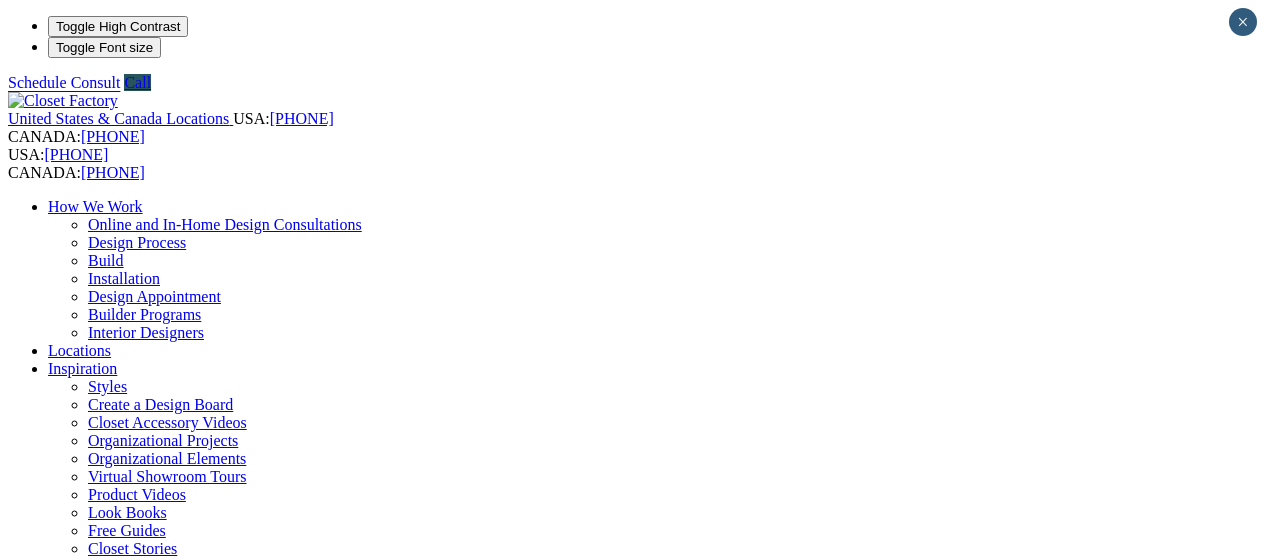 scroll, scrollTop: 0, scrollLeft: 0, axis: both 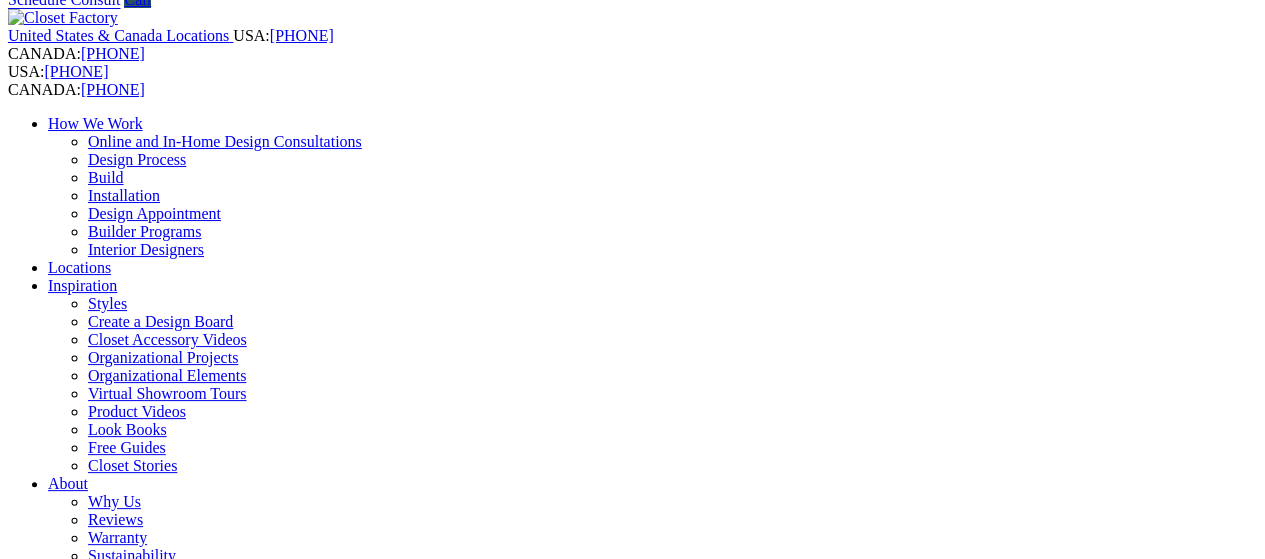 click on "Home Office" at bounding box center [90, 837] 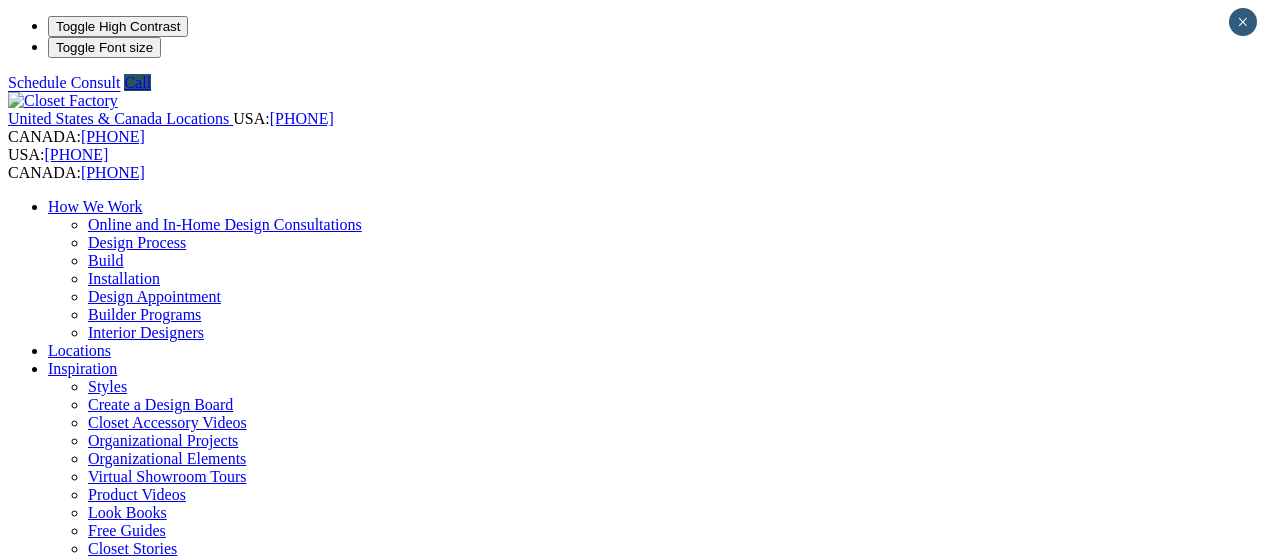 scroll, scrollTop: 0, scrollLeft: 0, axis: both 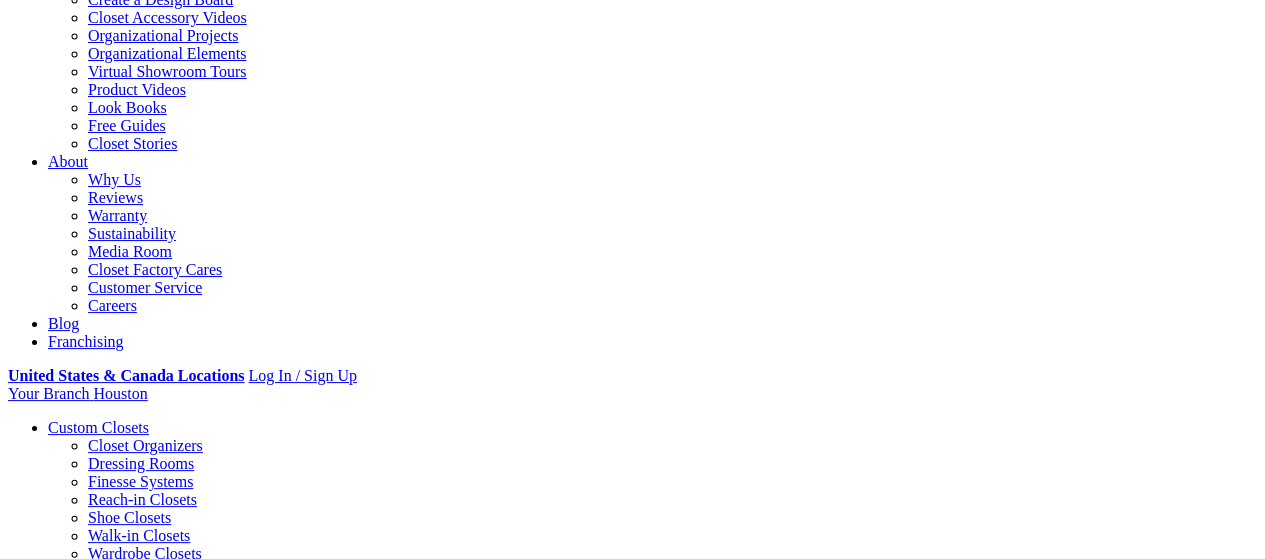click on "Styles" at bounding box center [318, 1635] 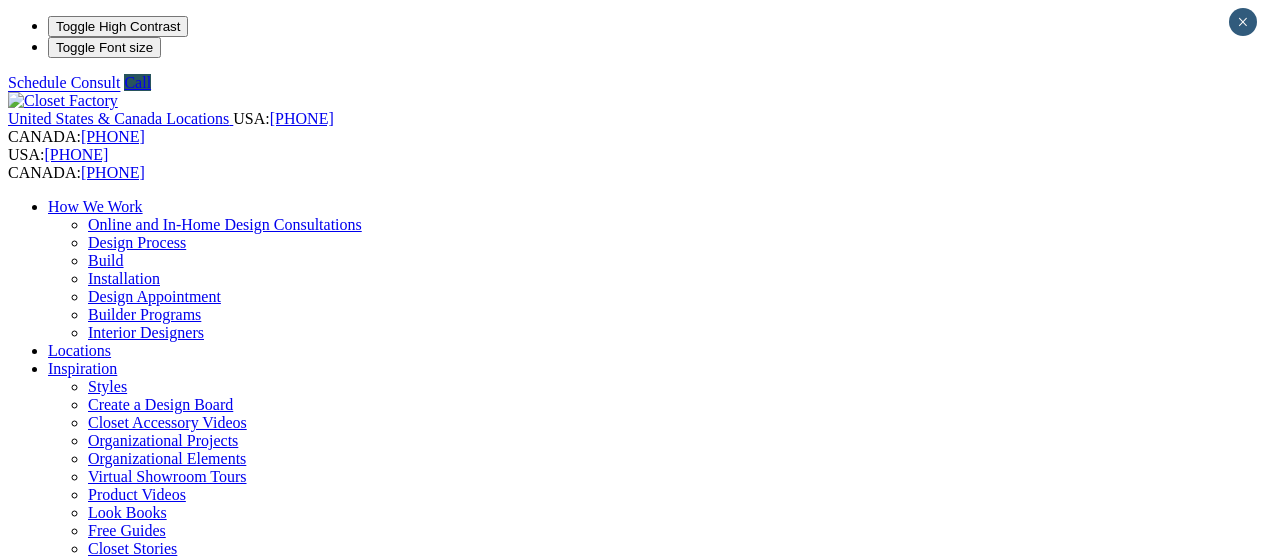 scroll, scrollTop: 0, scrollLeft: 0, axis: both 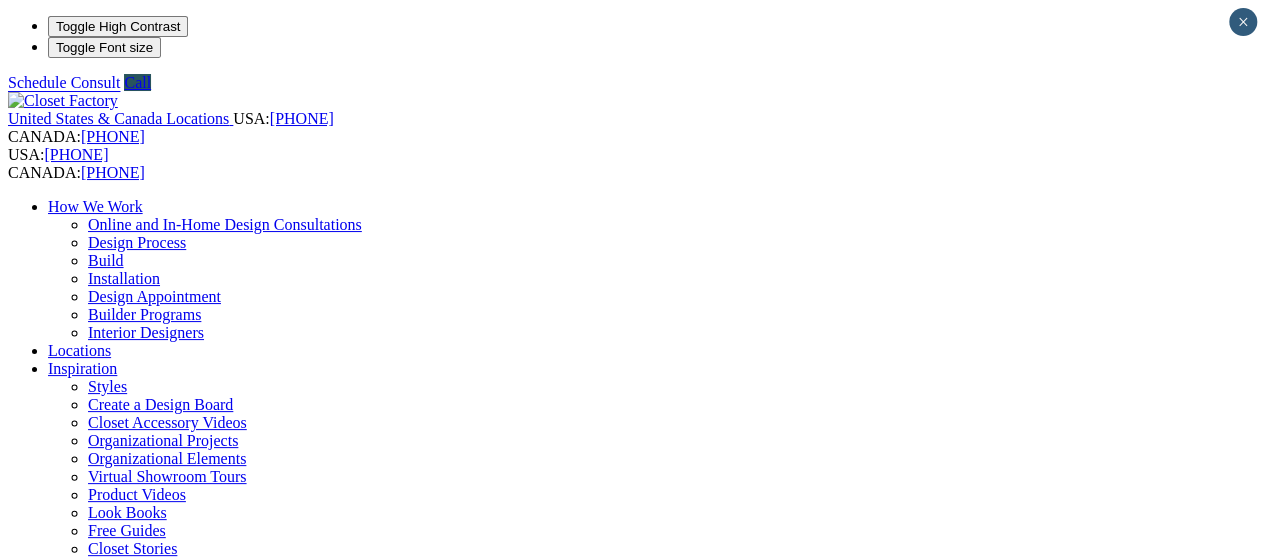 click on "Home Office" at bounding box center (90, 994) 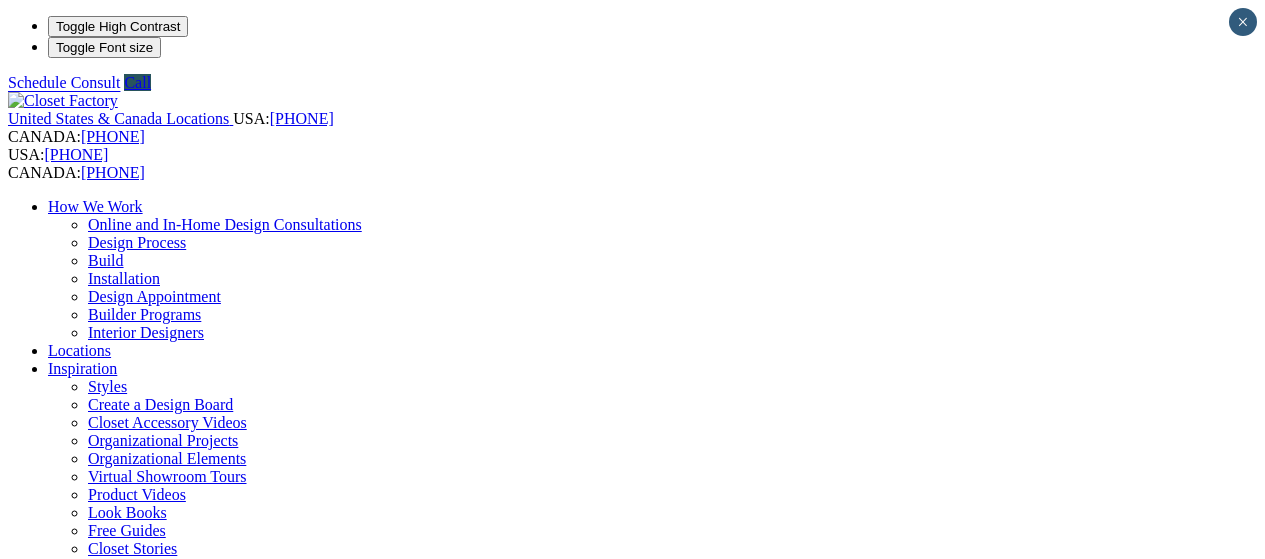 scroll, scrollTop: 0, scrollLeft: 0, axis: both 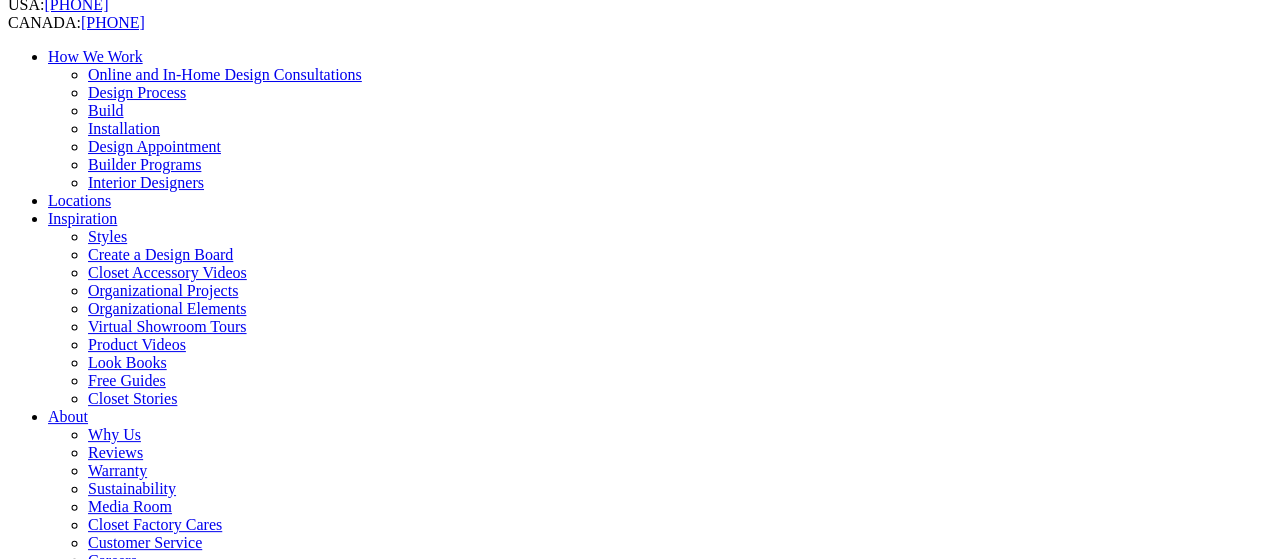 click on "Next Slide" at bounding box center [632, 1837] 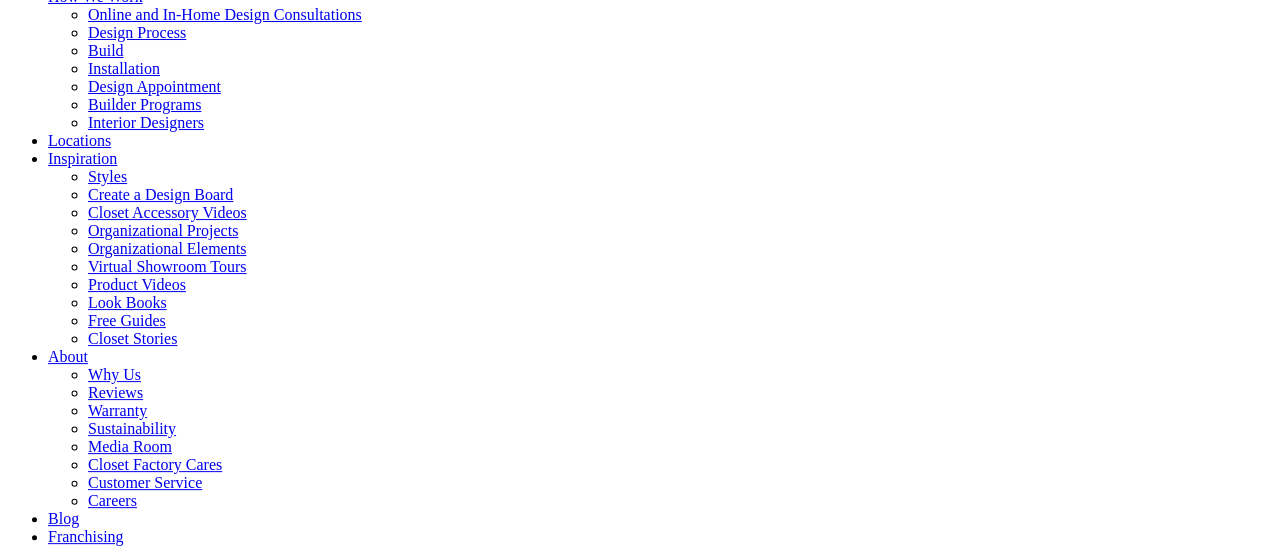 scroll, scrollTop: 218, scrollLeft: 0, axis: vertical 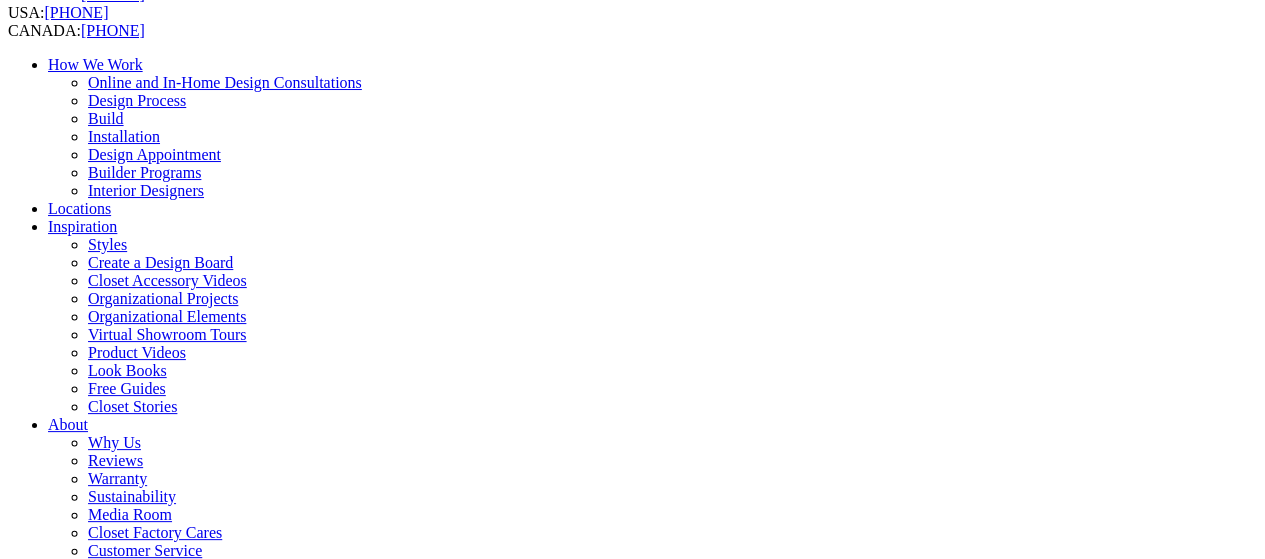 click on "Next Slide" at bounding box center [632, 1845] 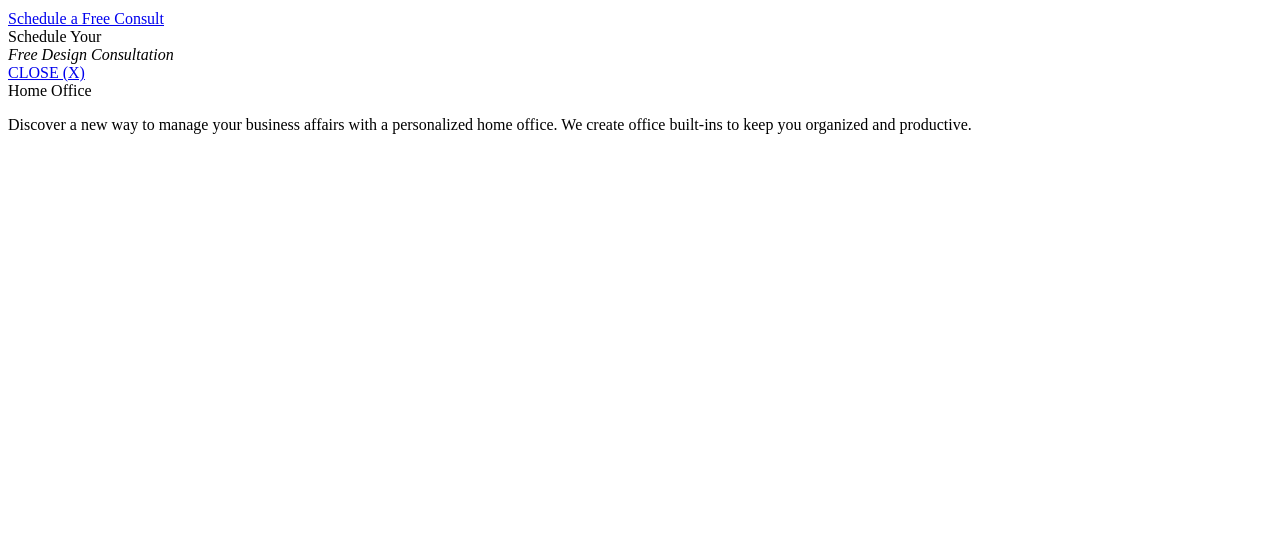 scroll, scrollTop: 1232, scrollLeft: 0, axis: vertical 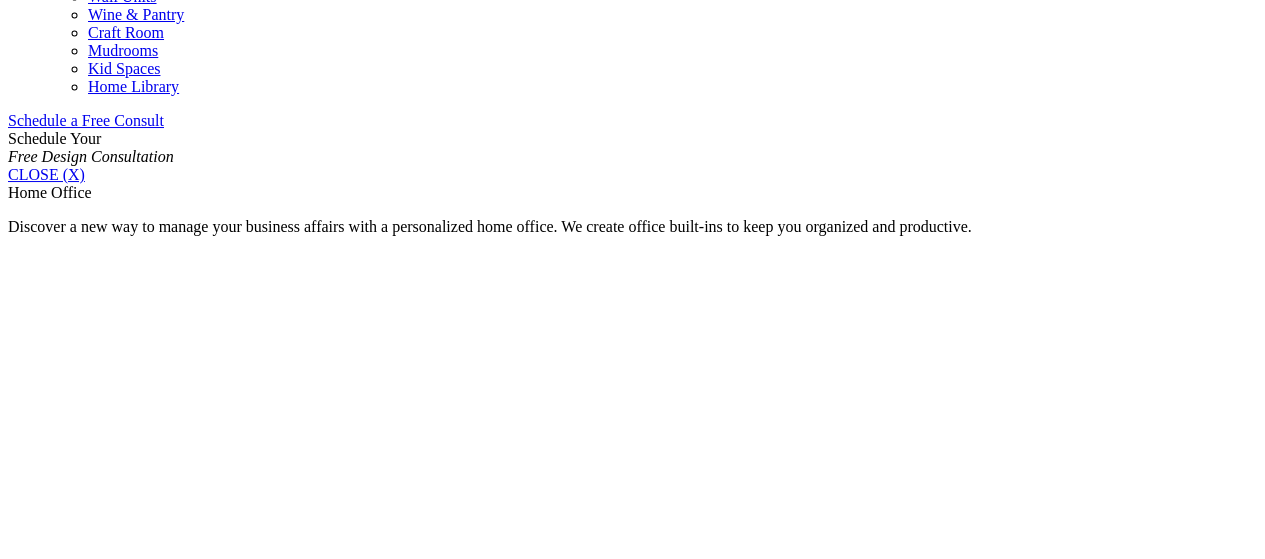 click on "Bookshelves" at bounding box center [89, 1683] 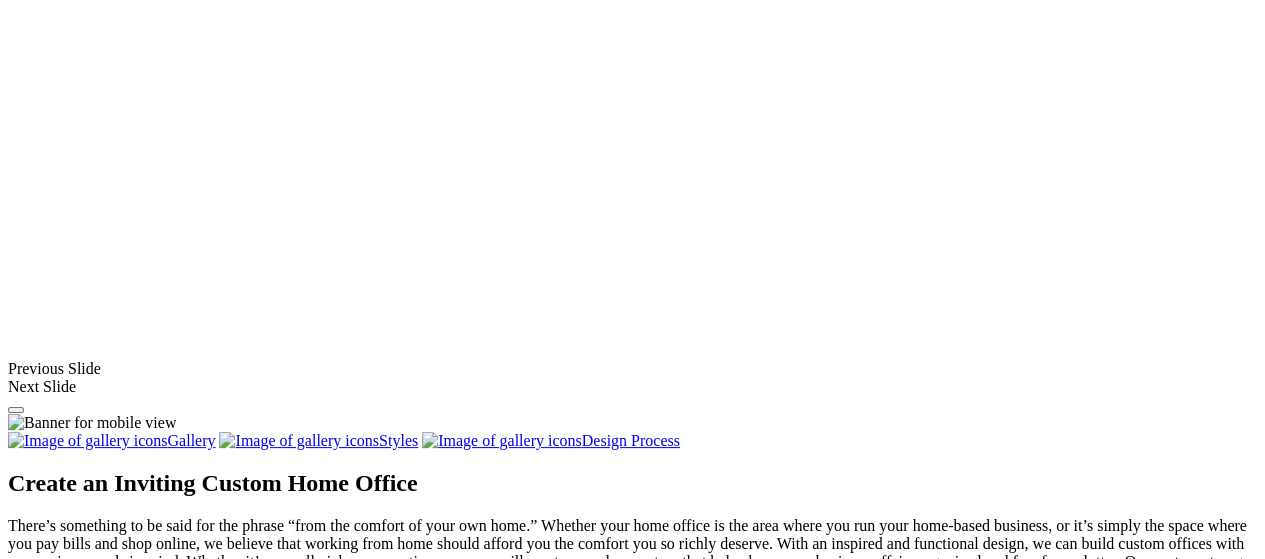 scroll, scrollTop: 1608, scrollLeft: 0, axis: vertical 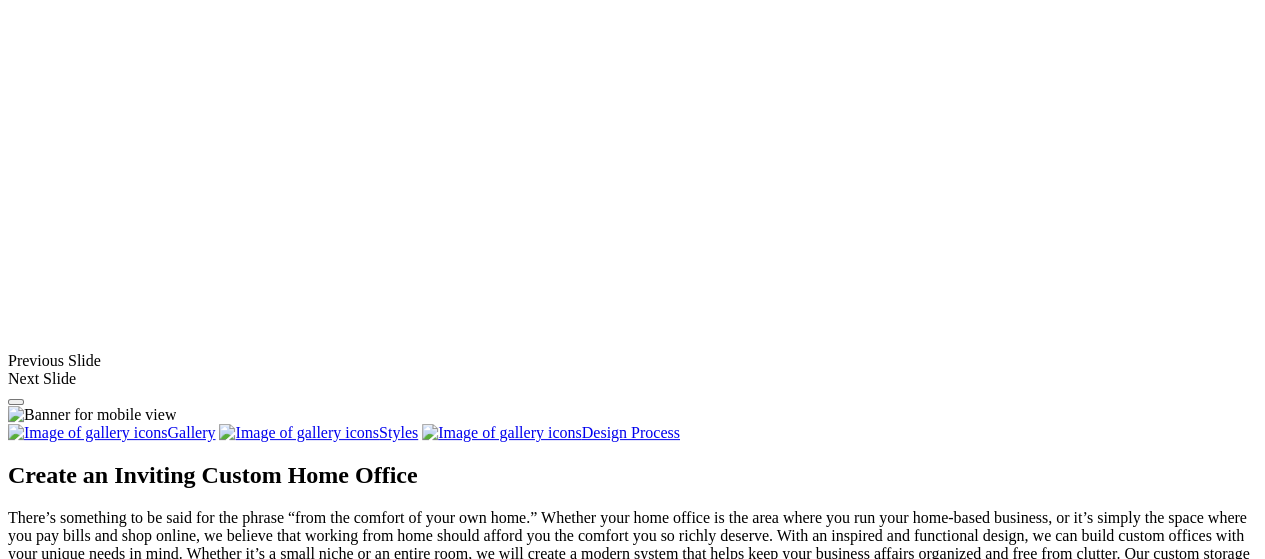 click on "Load More" at bounding box center [44, 1707] 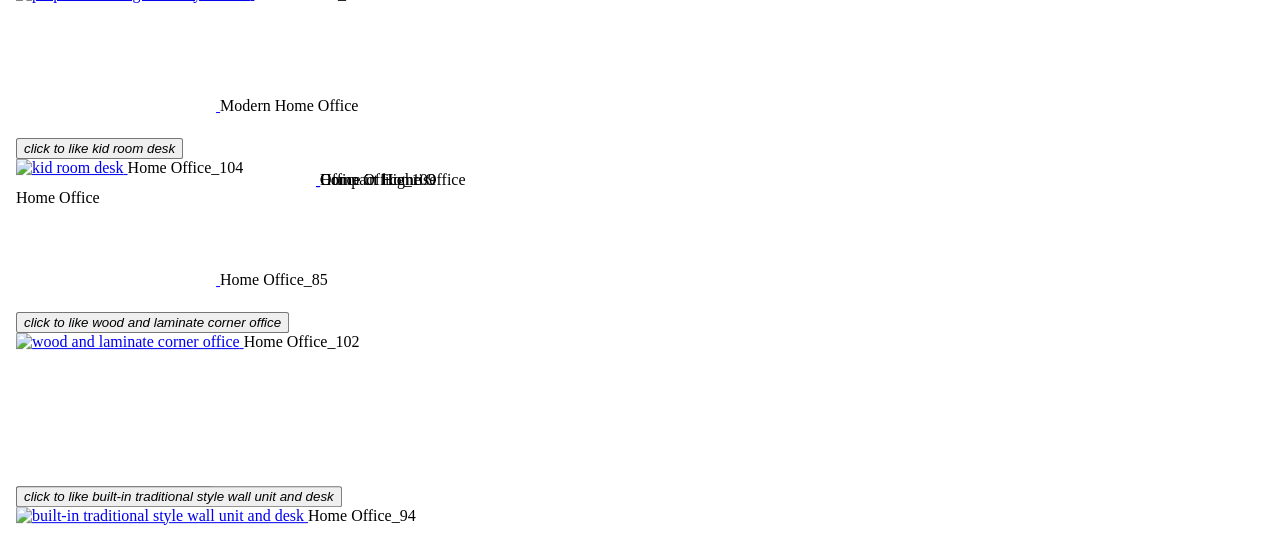 scroll, scrollTop: 3658, scrollLeft: 0, axis: vertical 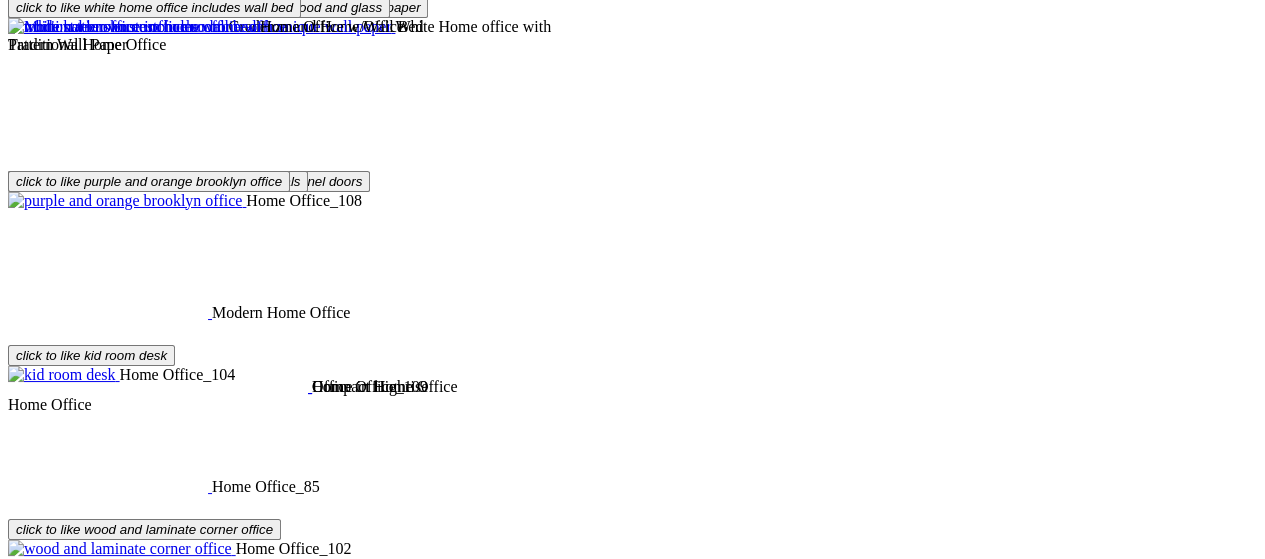 click at bounding box center [96, 1593] 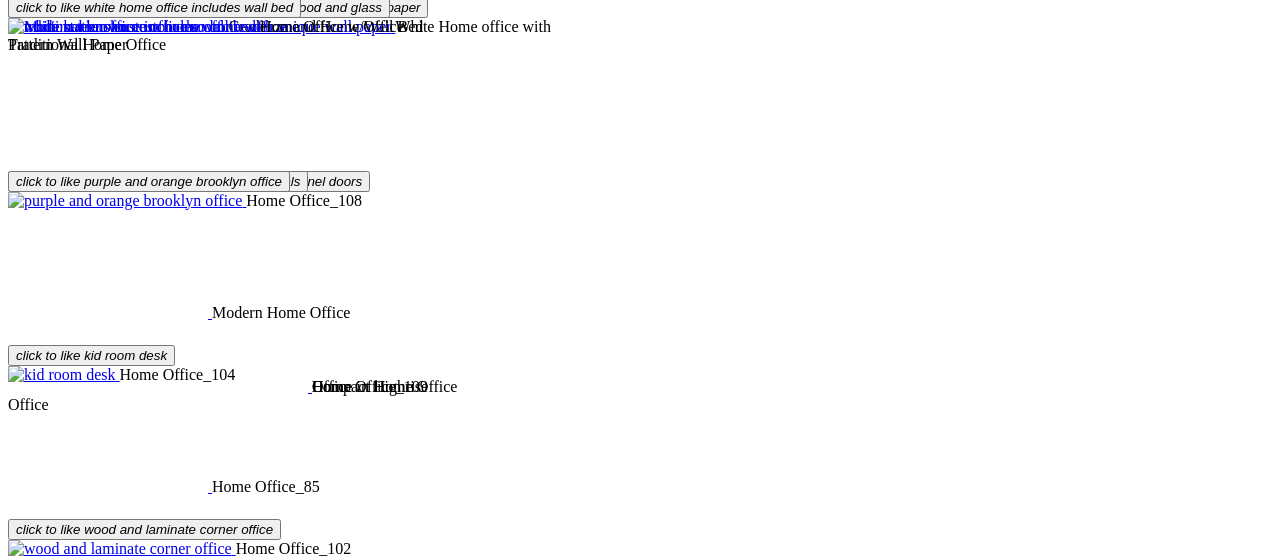 click at bounding box center [8, 36550] 